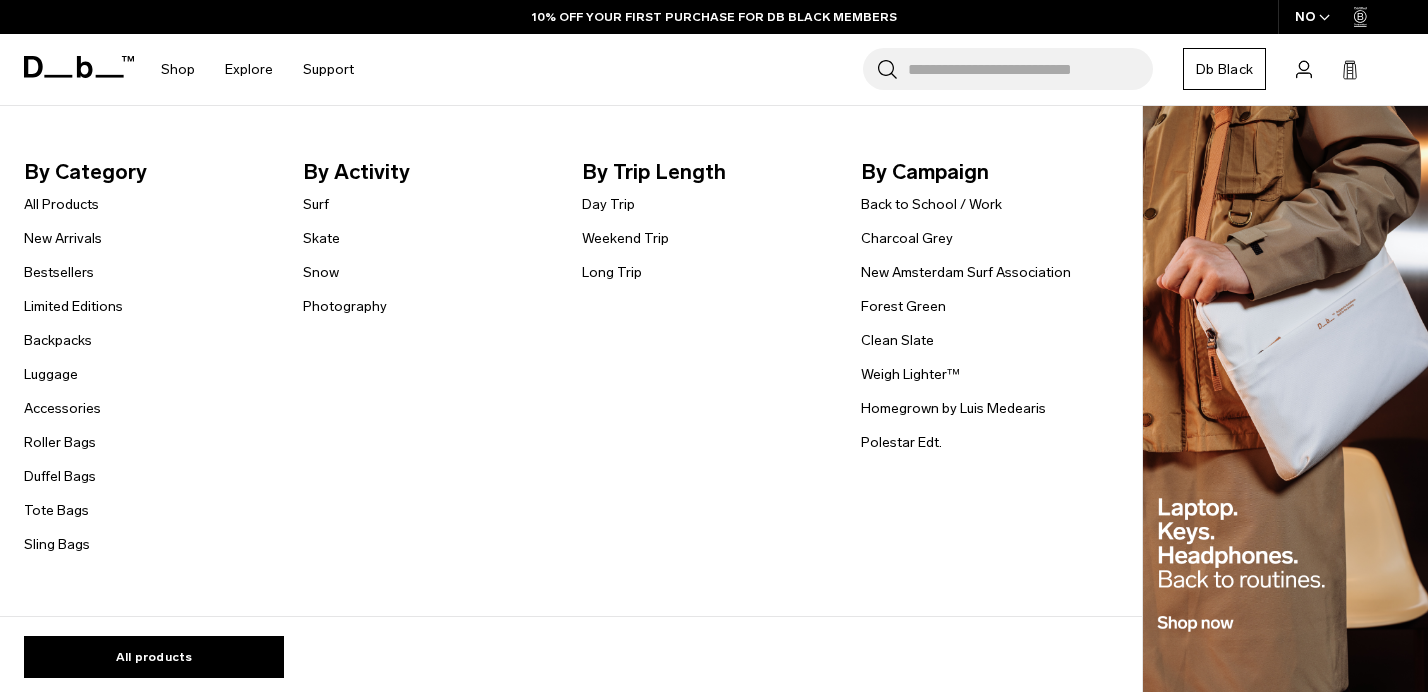 scroll, scrollTop: 0, scrollLeft: 0, axis: both 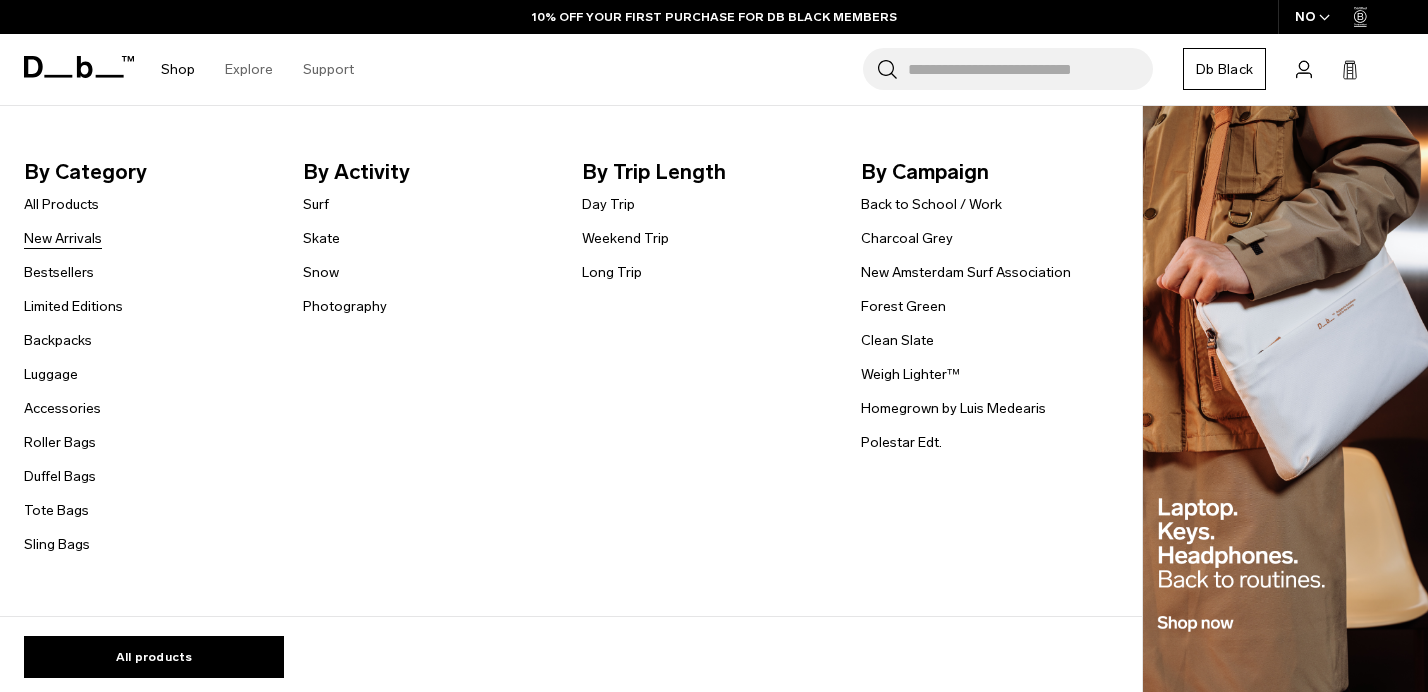 click on "New Arrivals" at bounding box center [63, 238] 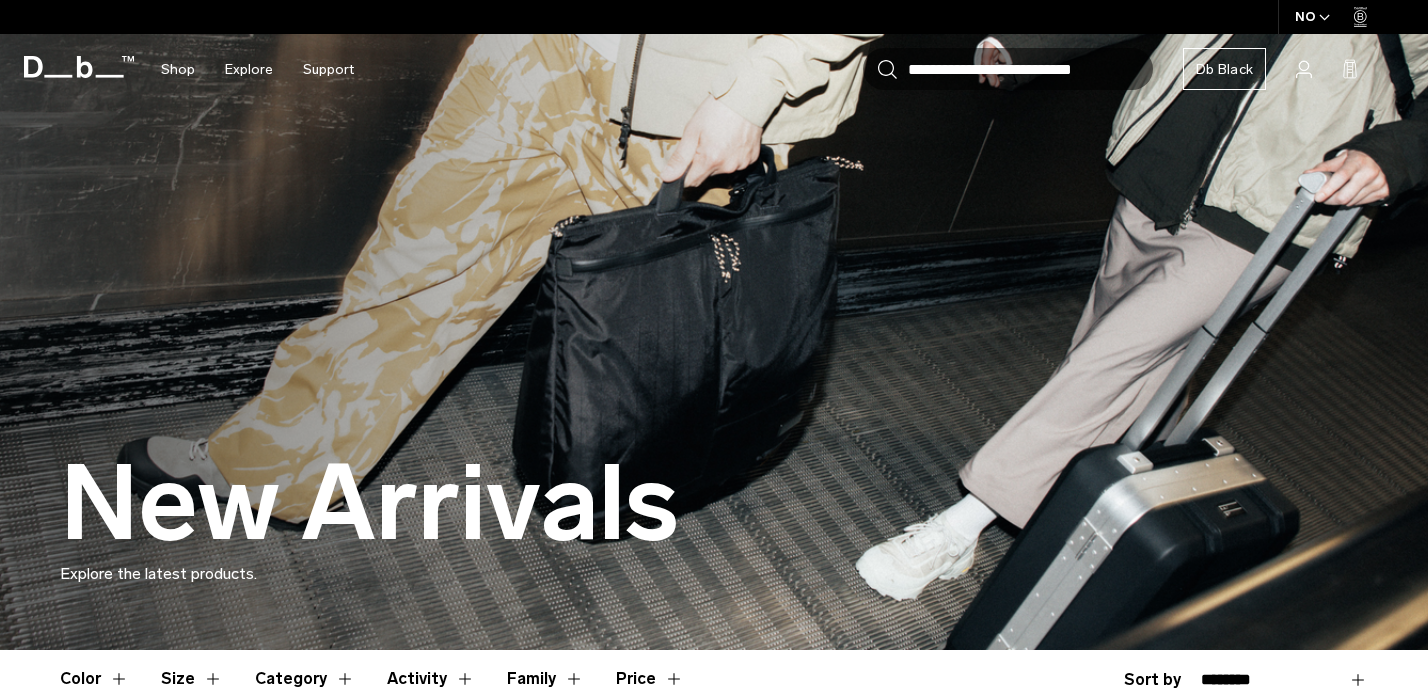 scroll, scrollTop: 623, scrollLeft: 0, axis: vertical 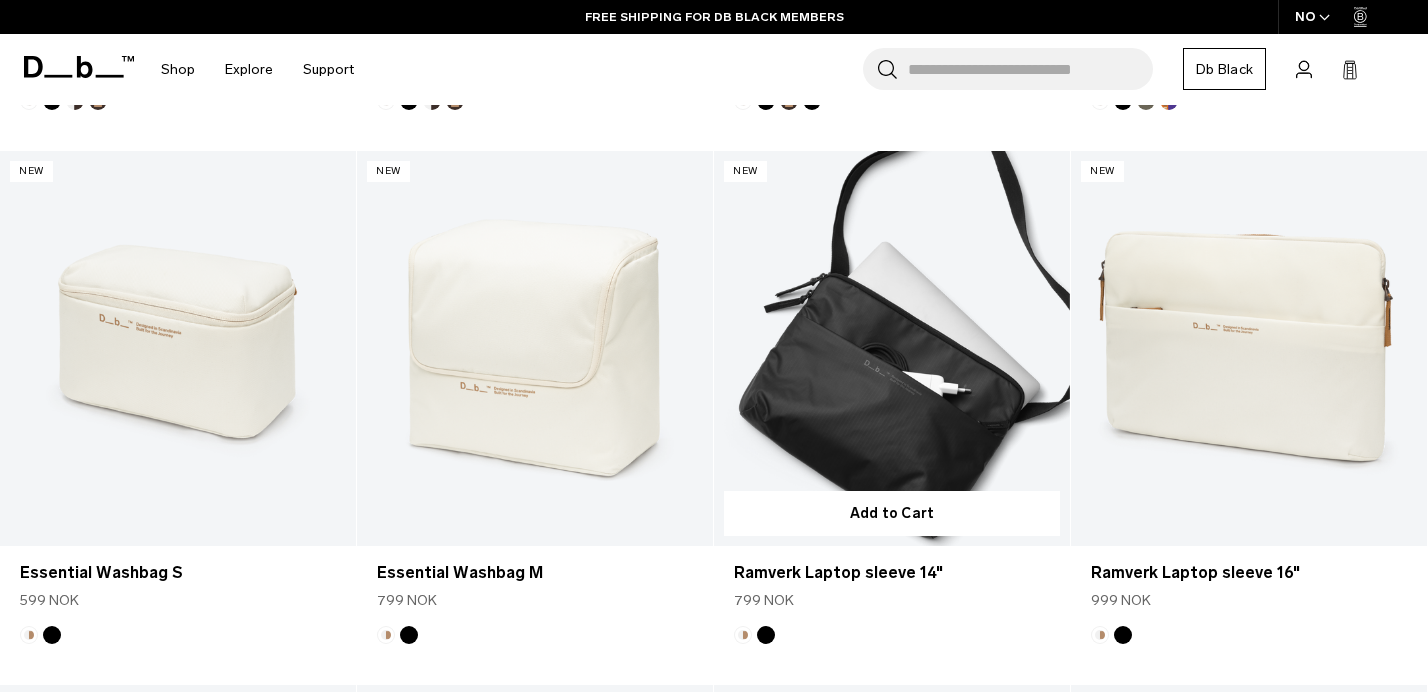 click at bounding box center [892, 349] 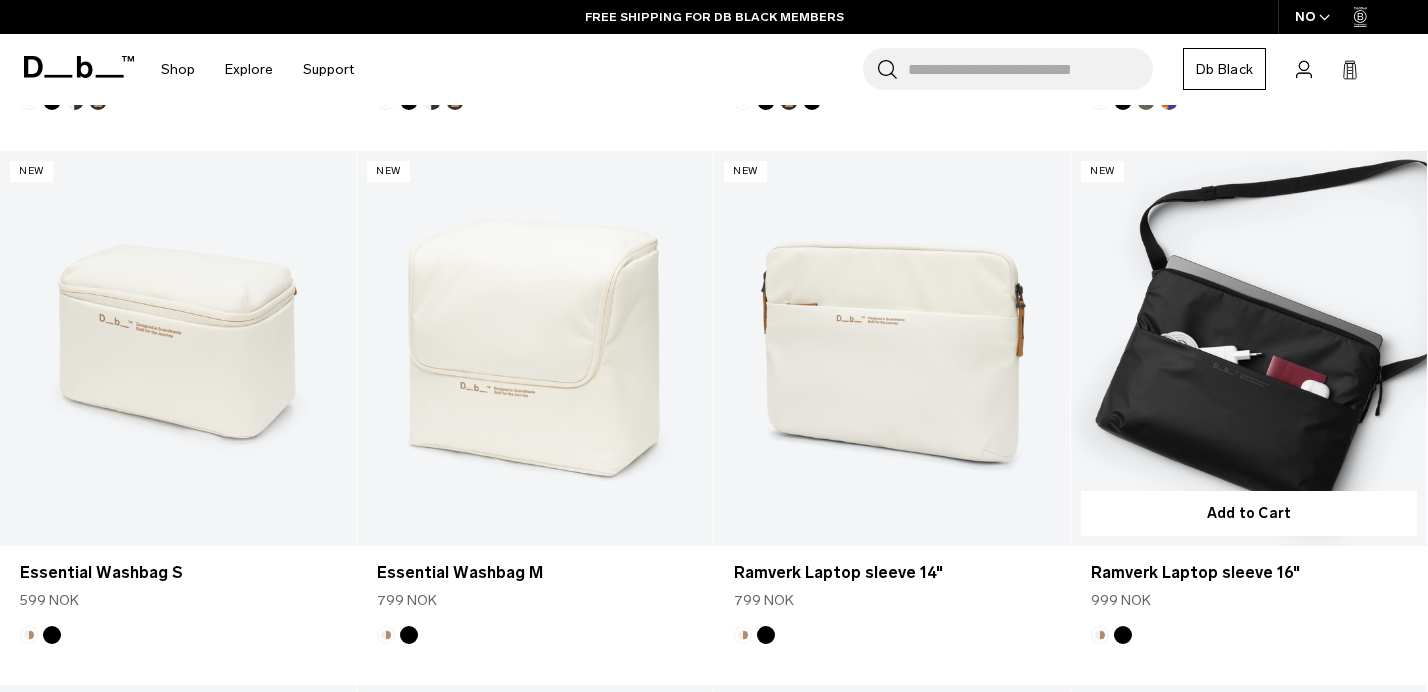 click at bounding box center (1249, 349) 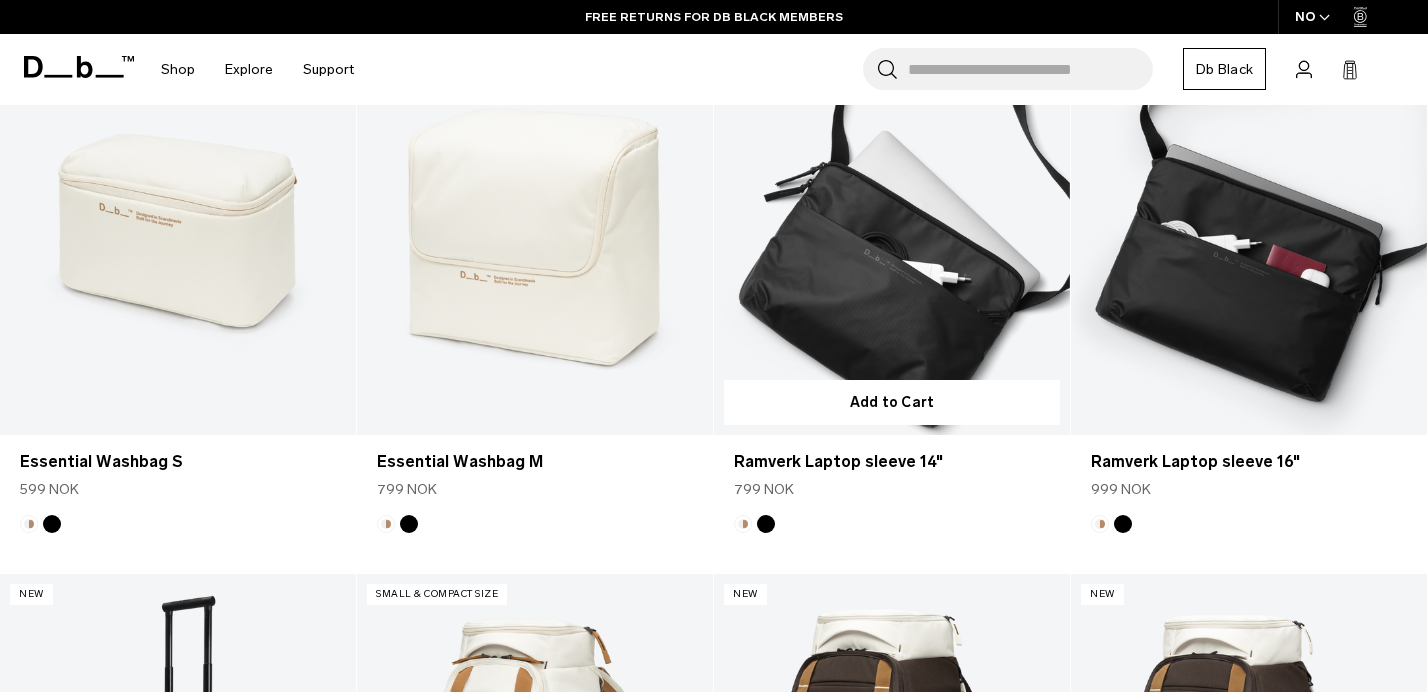 scroll, scrollTop: 1174, scrollLeft: 0, axis: vertical 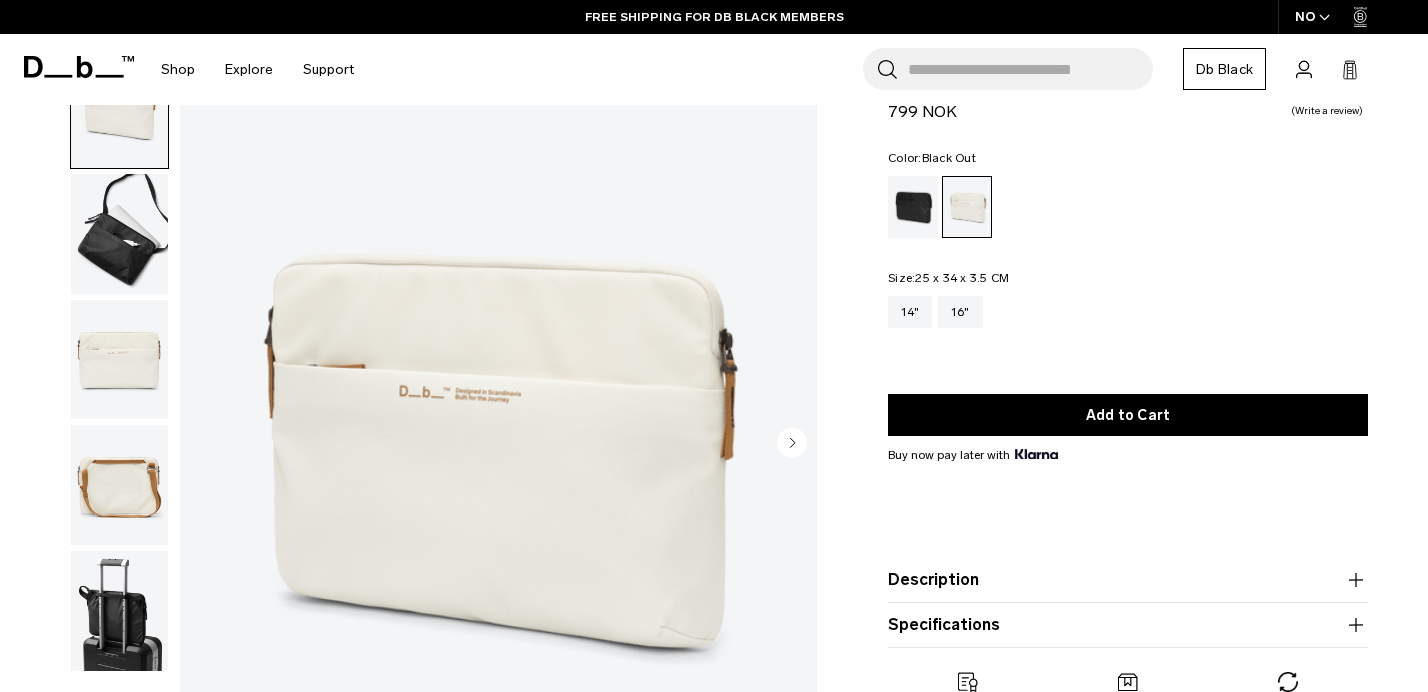 click at bounding box center (913, 207) 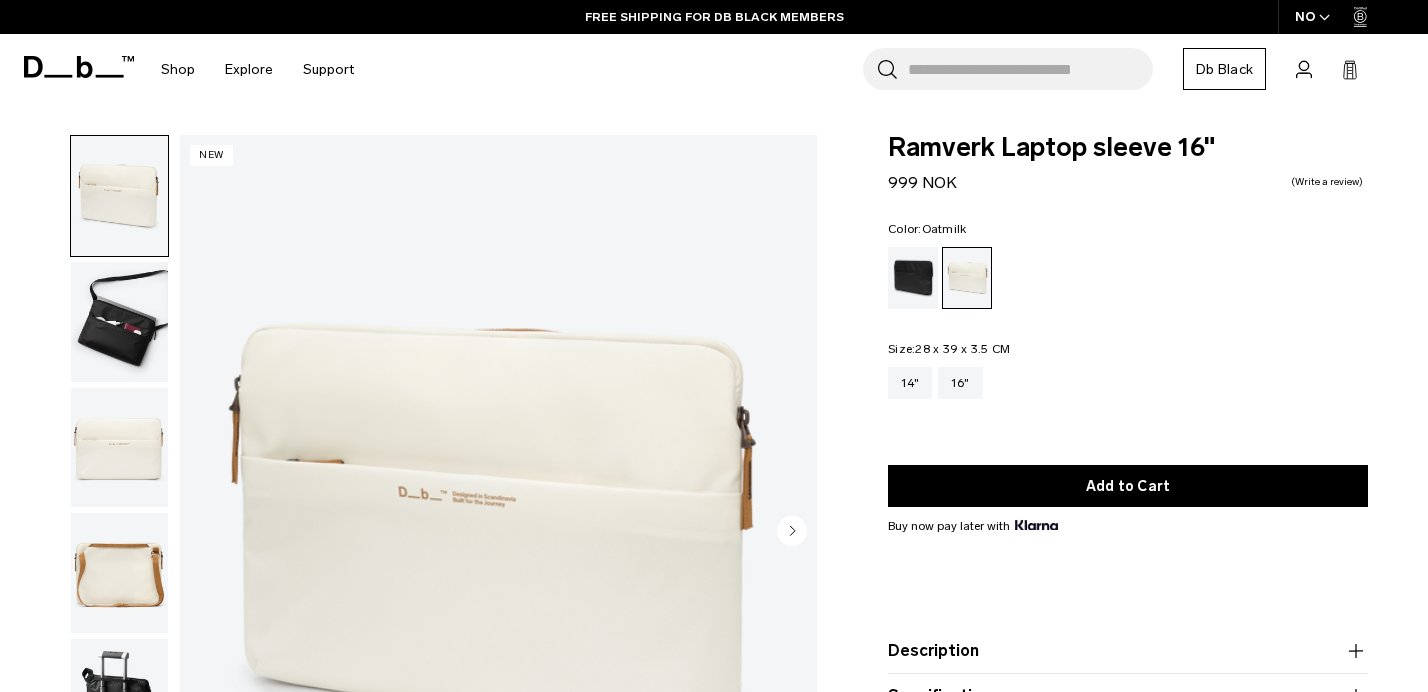 scroll, scrollTop: 0, scrollLeft: 0, axis: both 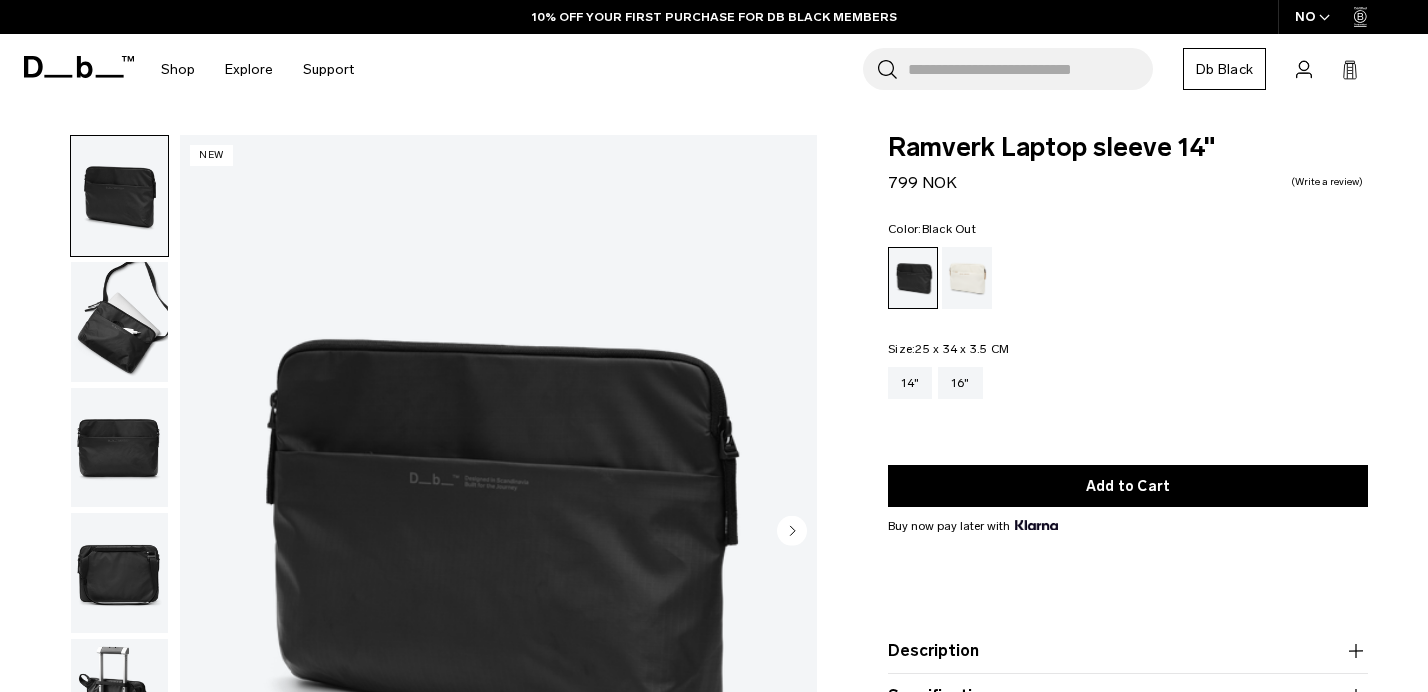 click at bounding box center [119, 322] 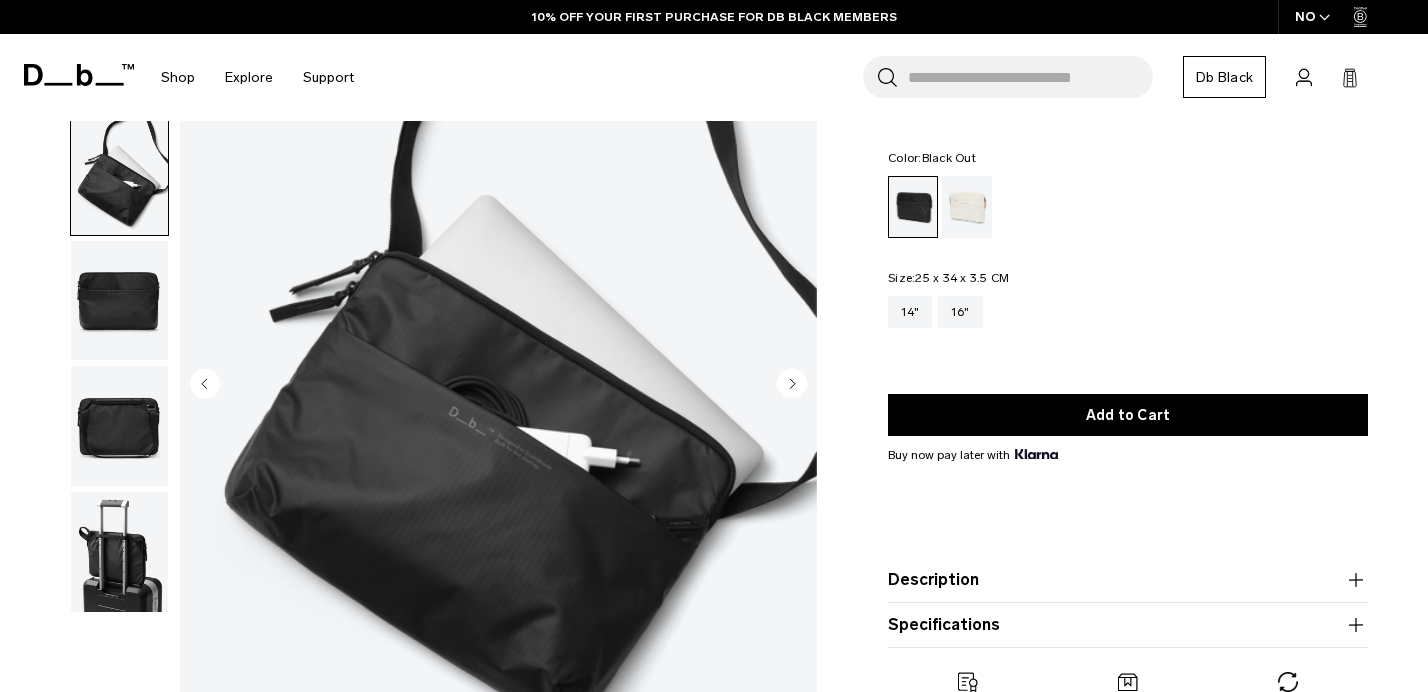 scroll, scrollTop: 150, scrollLeft: 0, axis: vertical 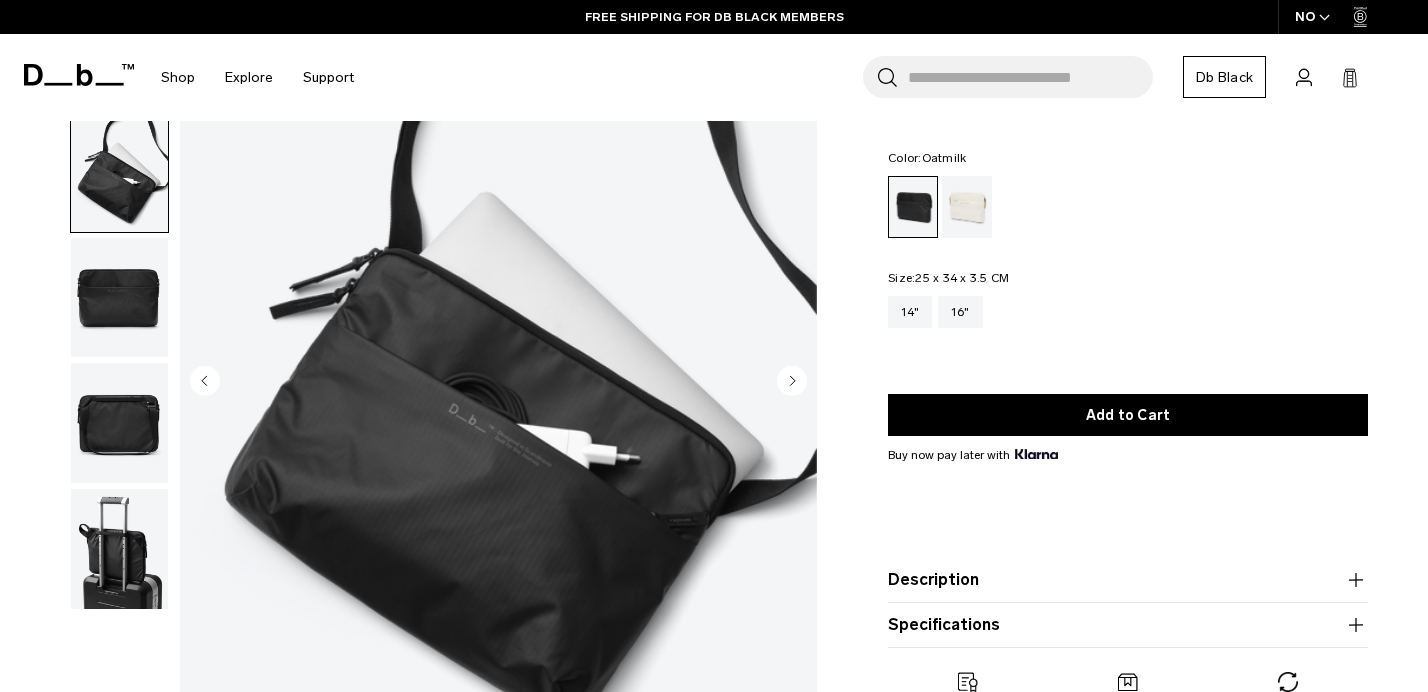 click at bounding box center (967, 207) 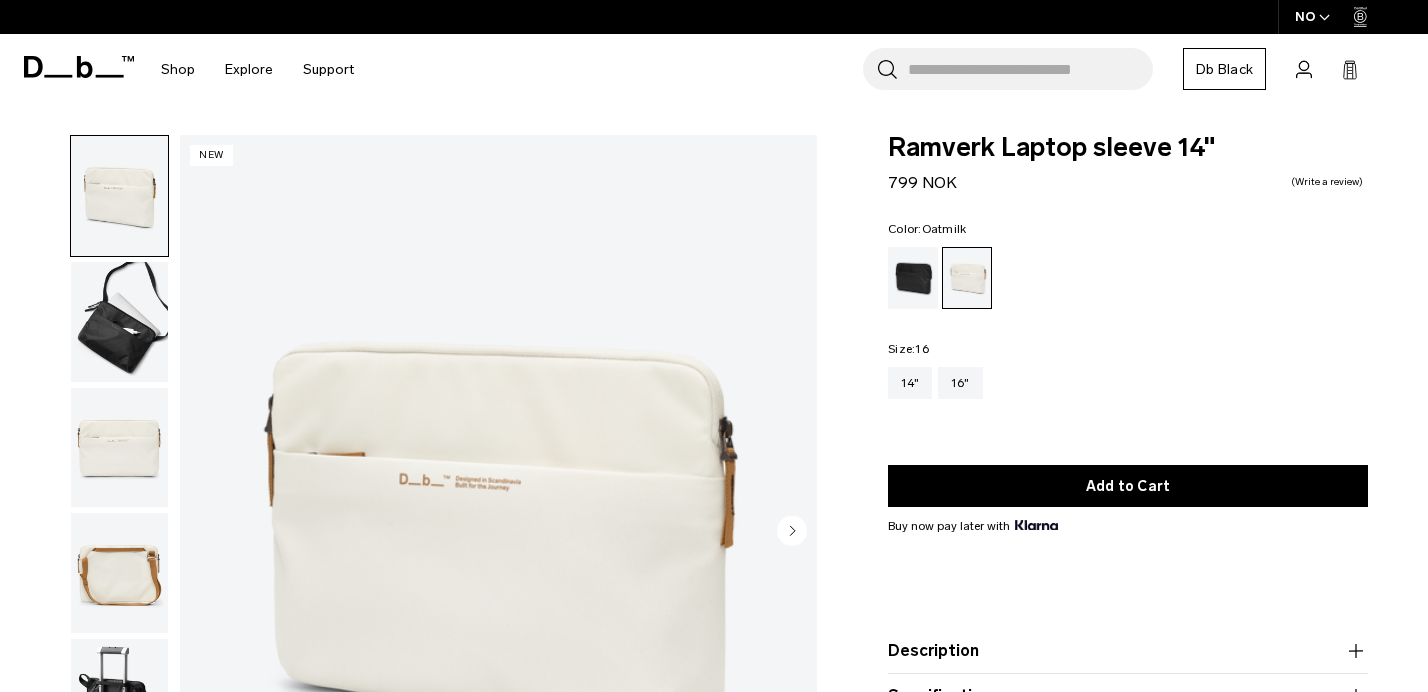 scroll, scrollTop: 0, scrollLeft: 0, axis: both 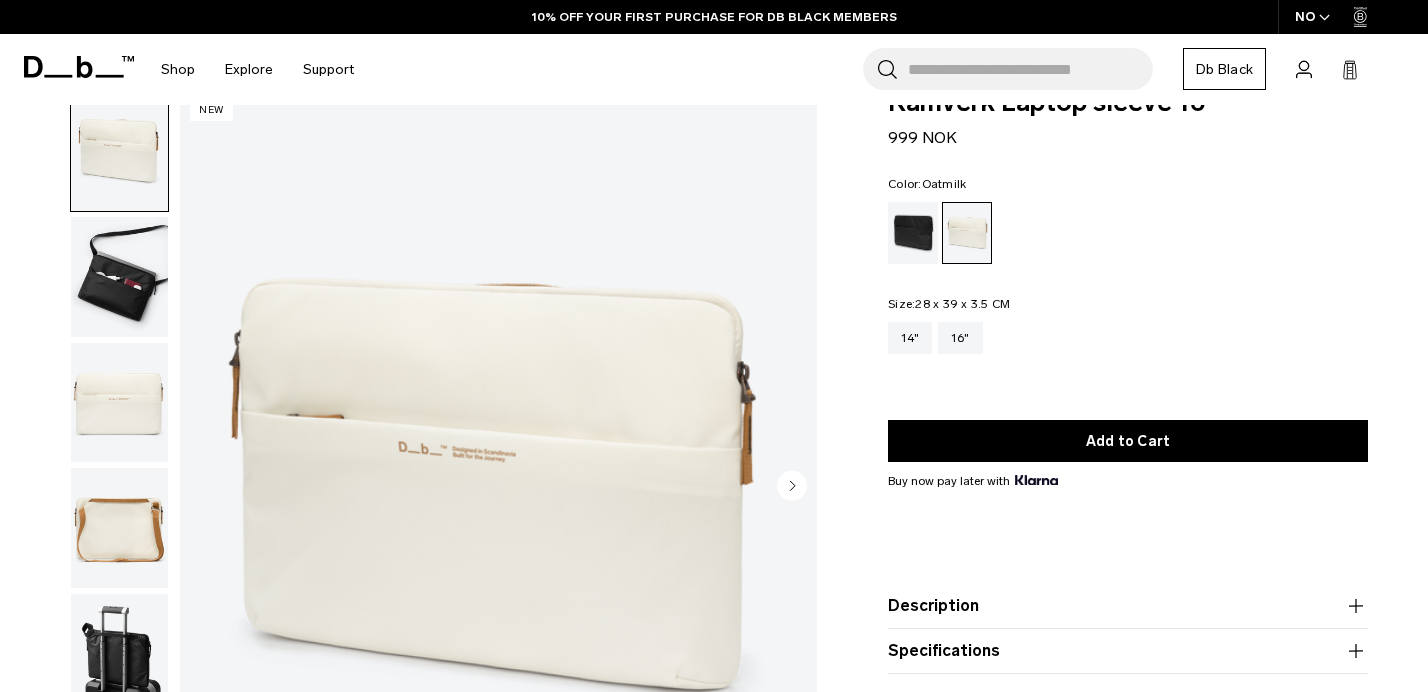 click at bounding box center [119, 654] 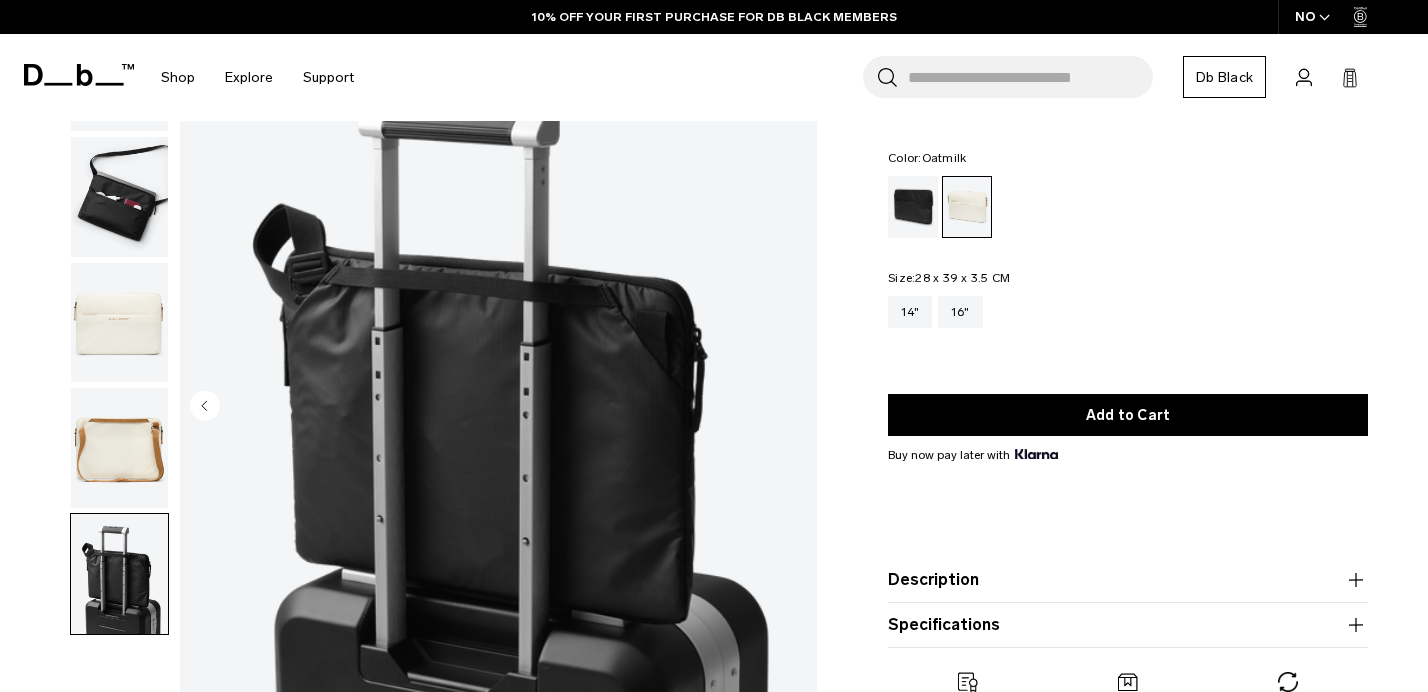 scroll, scrollTop: 122, scrollLeft: 0, axis: vertical 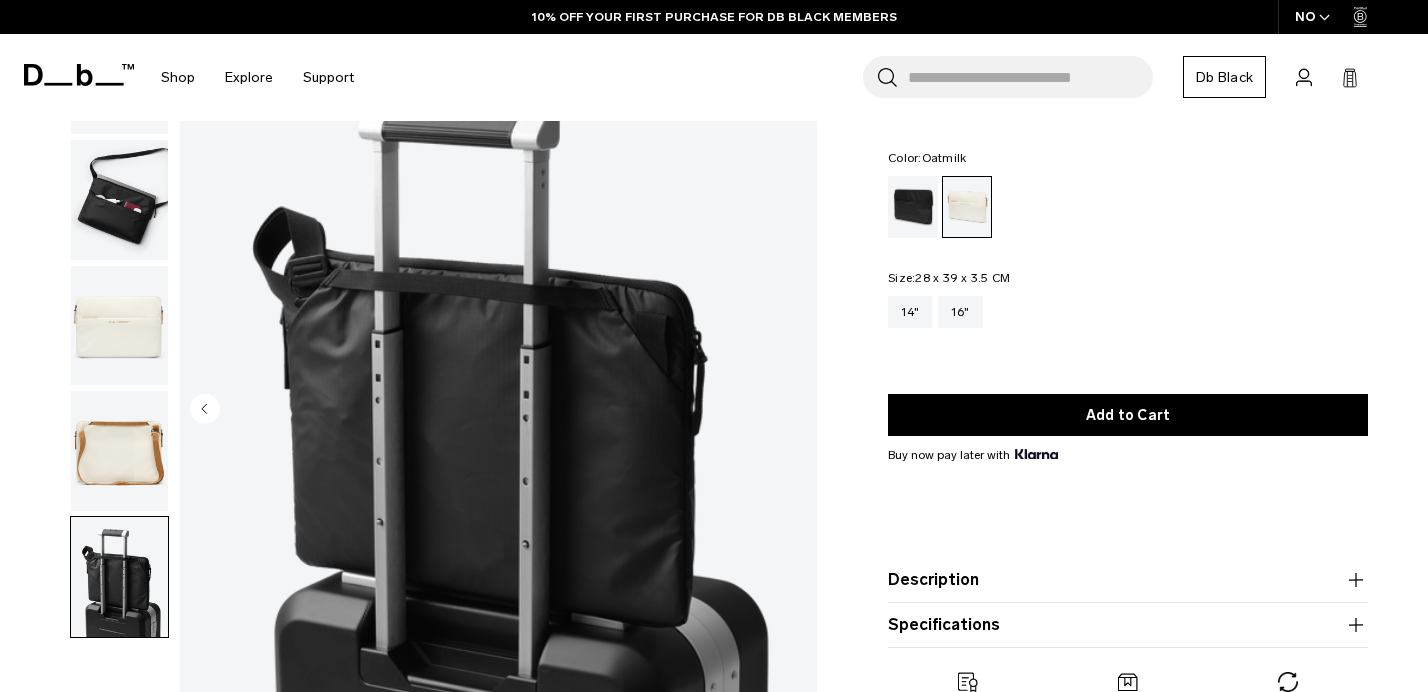 click at bounding box center (119, 451) 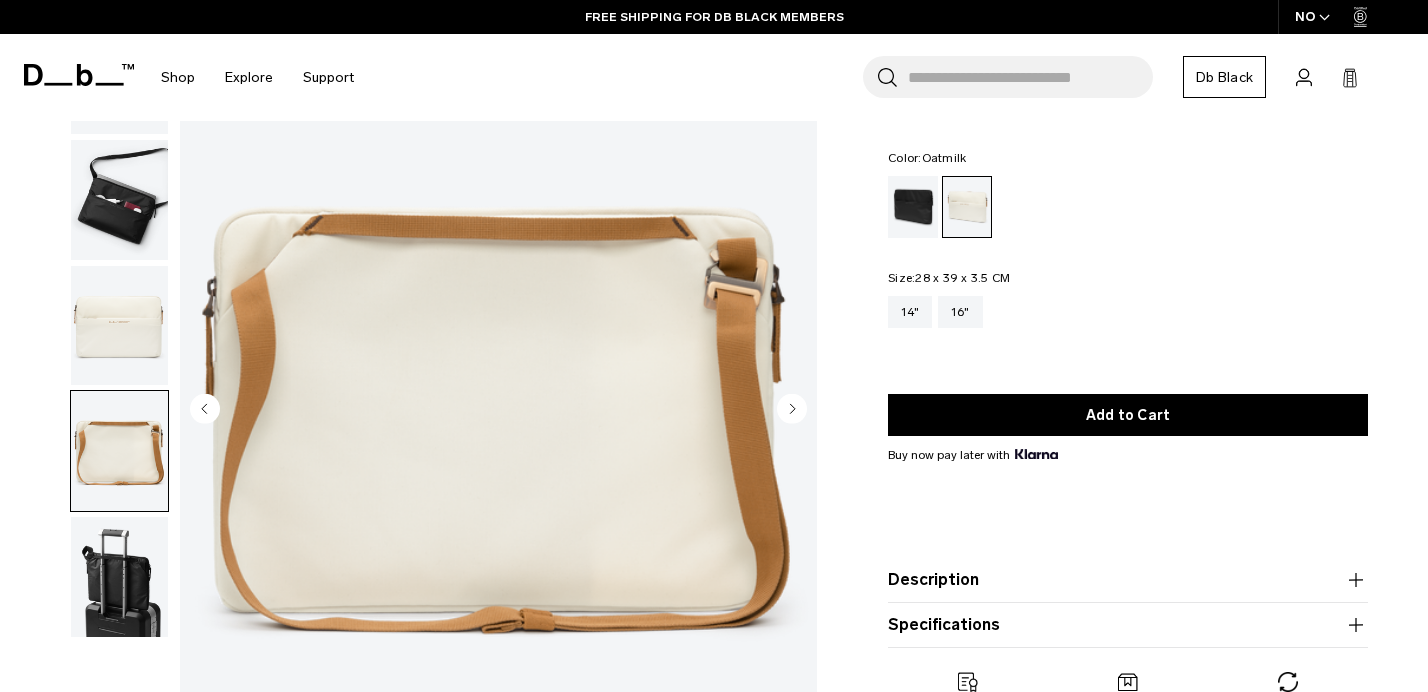 click at bounding box center (119, 326) 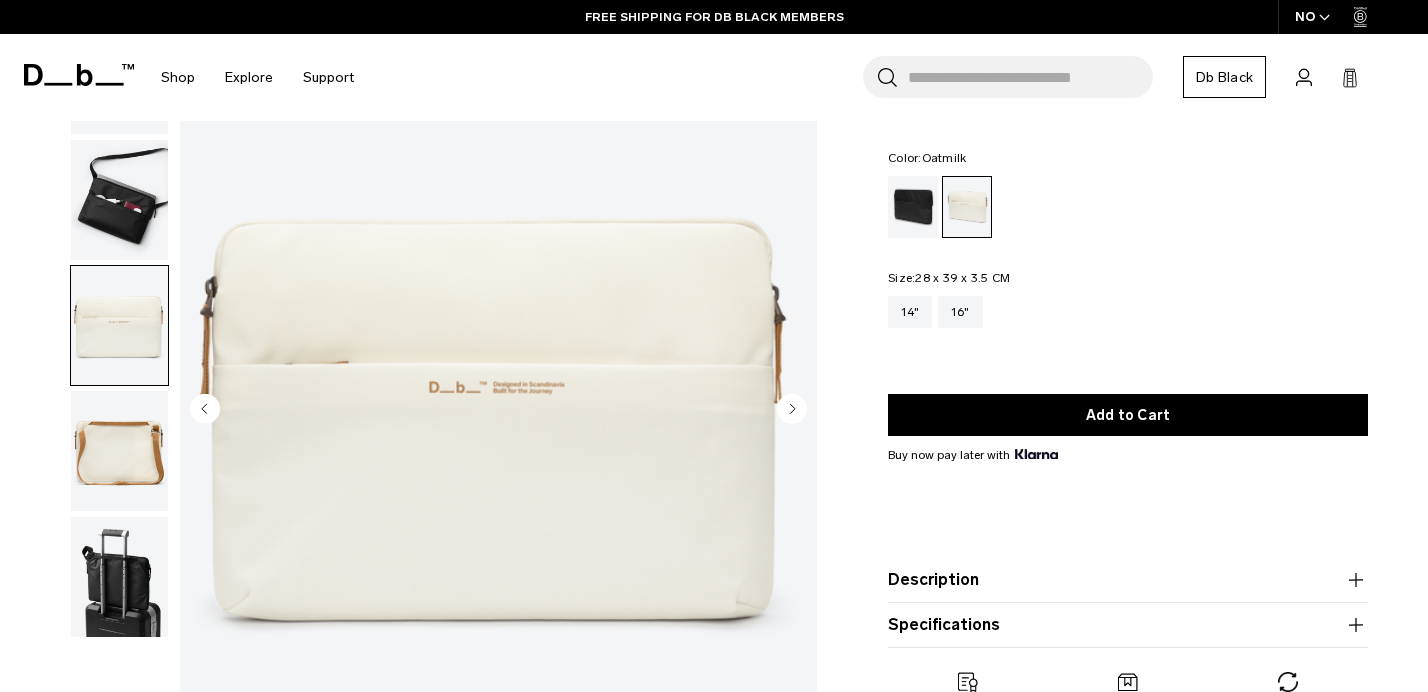 click at bounding box center (119, 200) 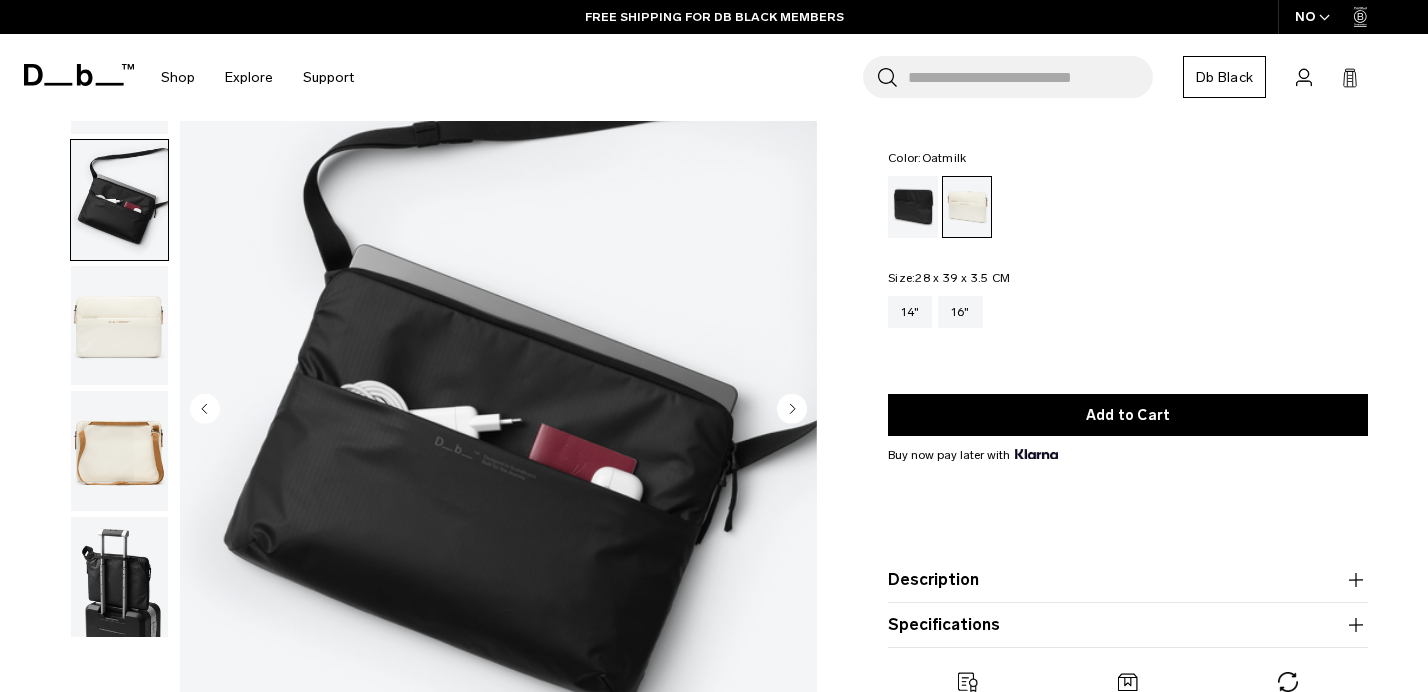 scroll, scrollTop: 0, scrollLeft: 0, axis: both 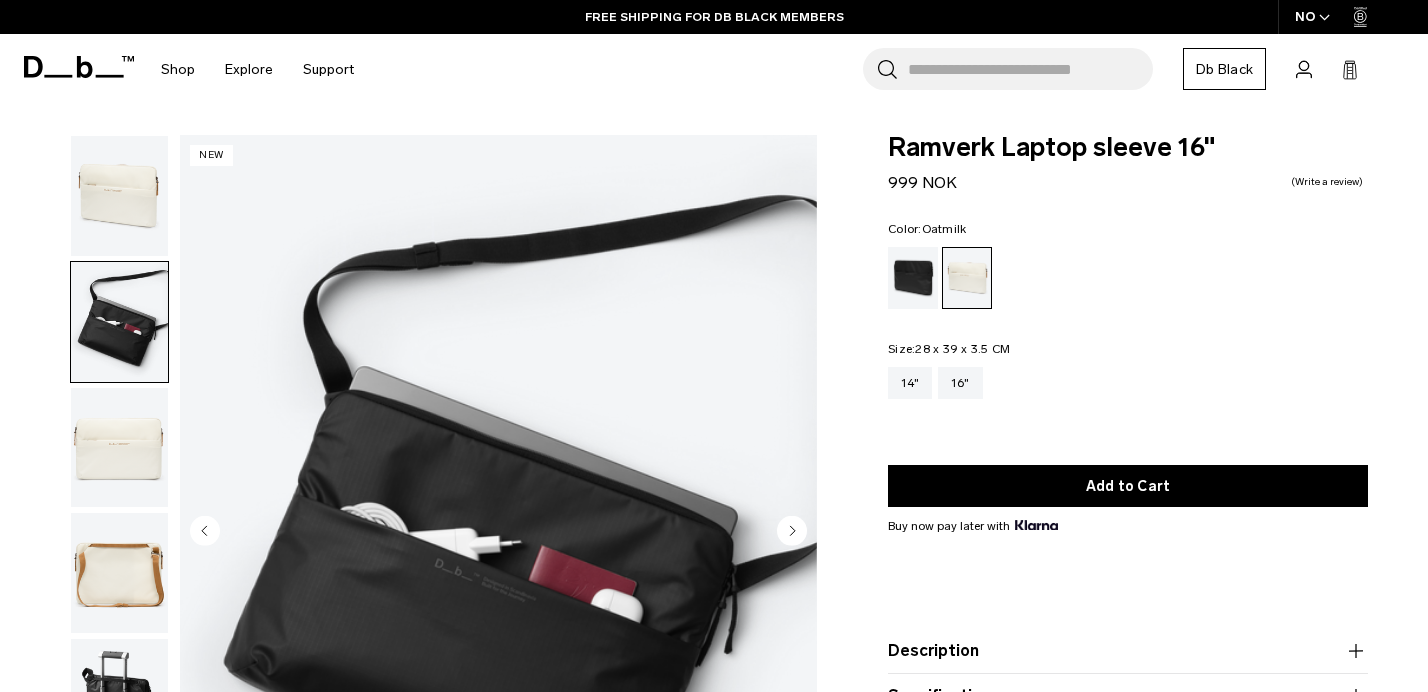 click at bounding box center [119, 196] 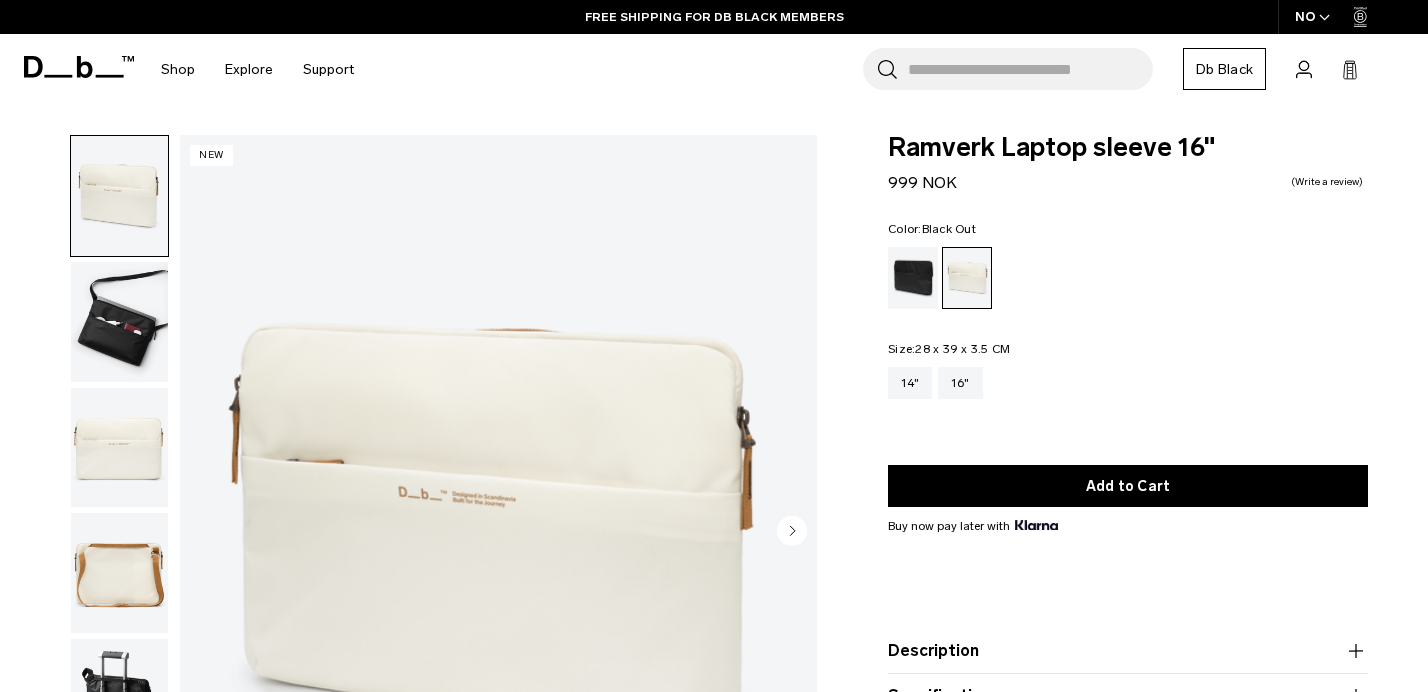 click at bounding box center (913, 278) 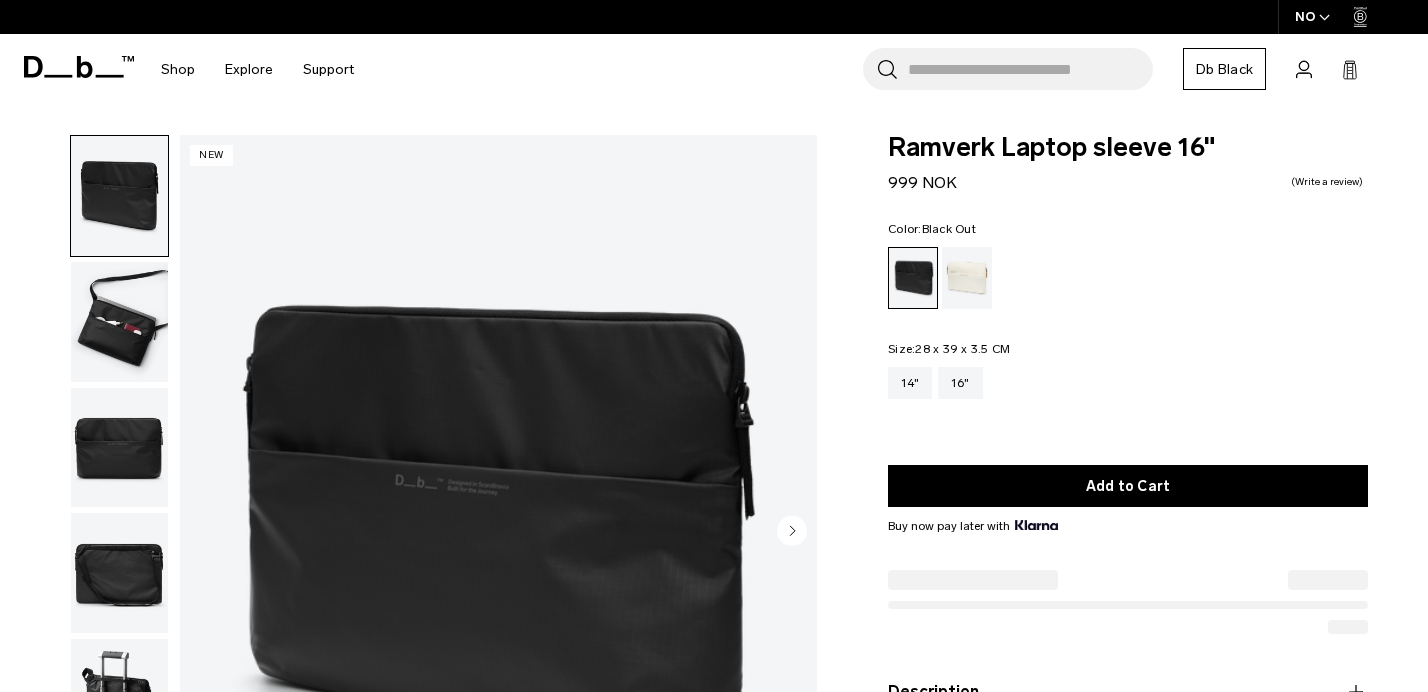 scroll, scrollTop: 30, scrollLeft: 0, axis: vertical 